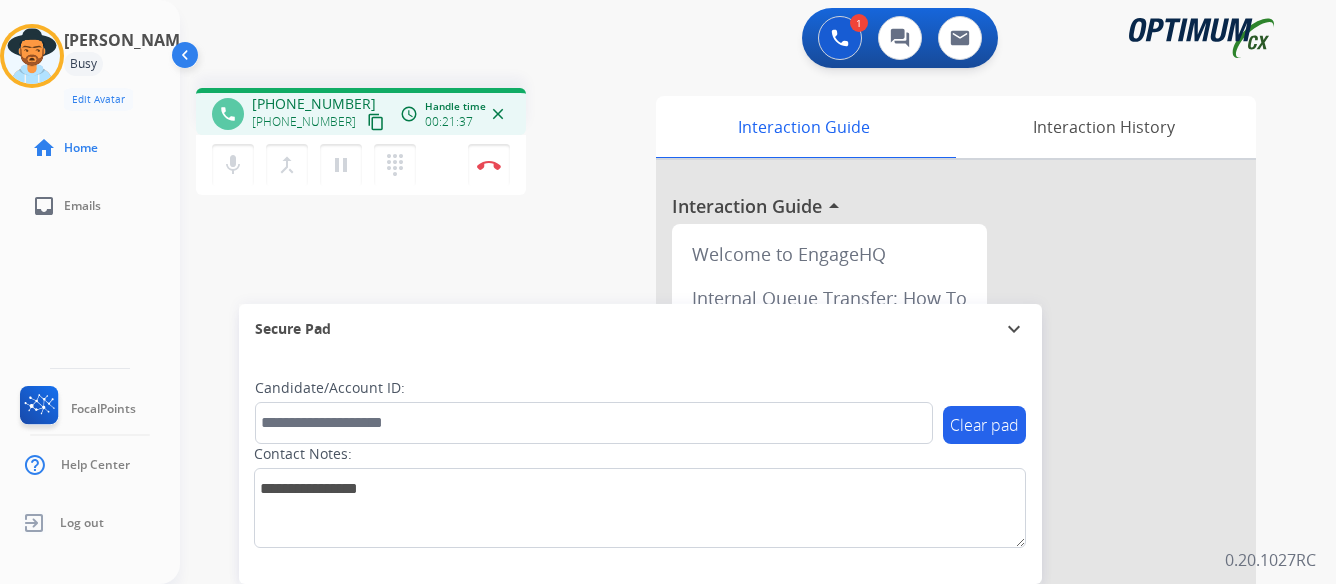 scroll, scrollTop: 0, scrollLeft: 0, axis: both 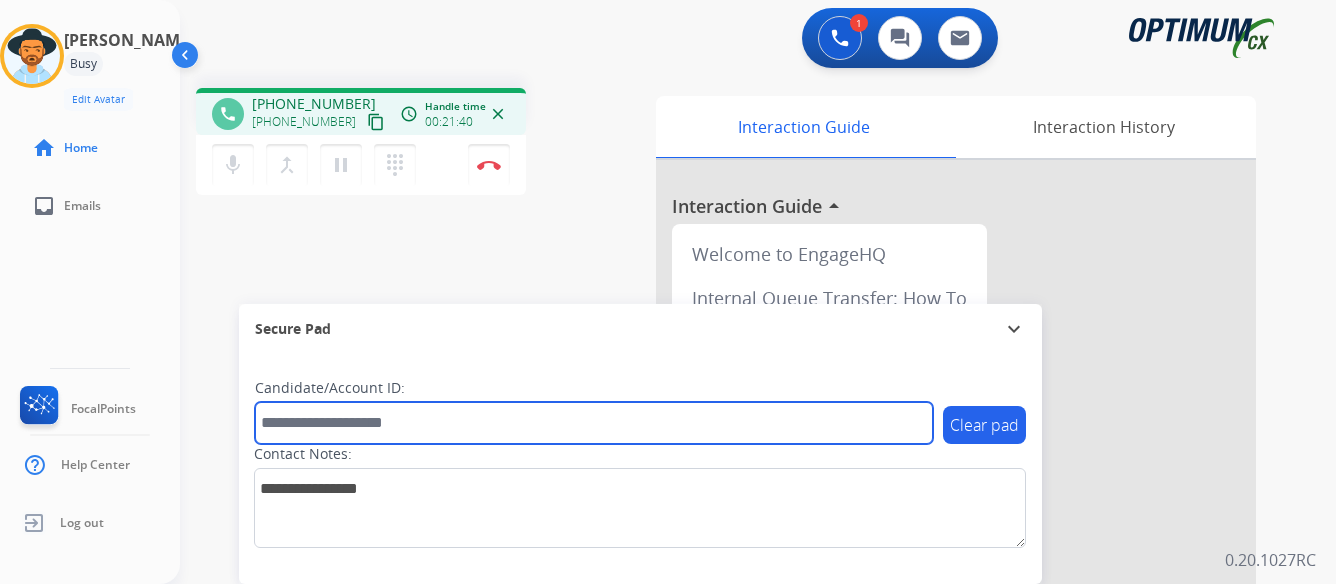 paste on "*******" 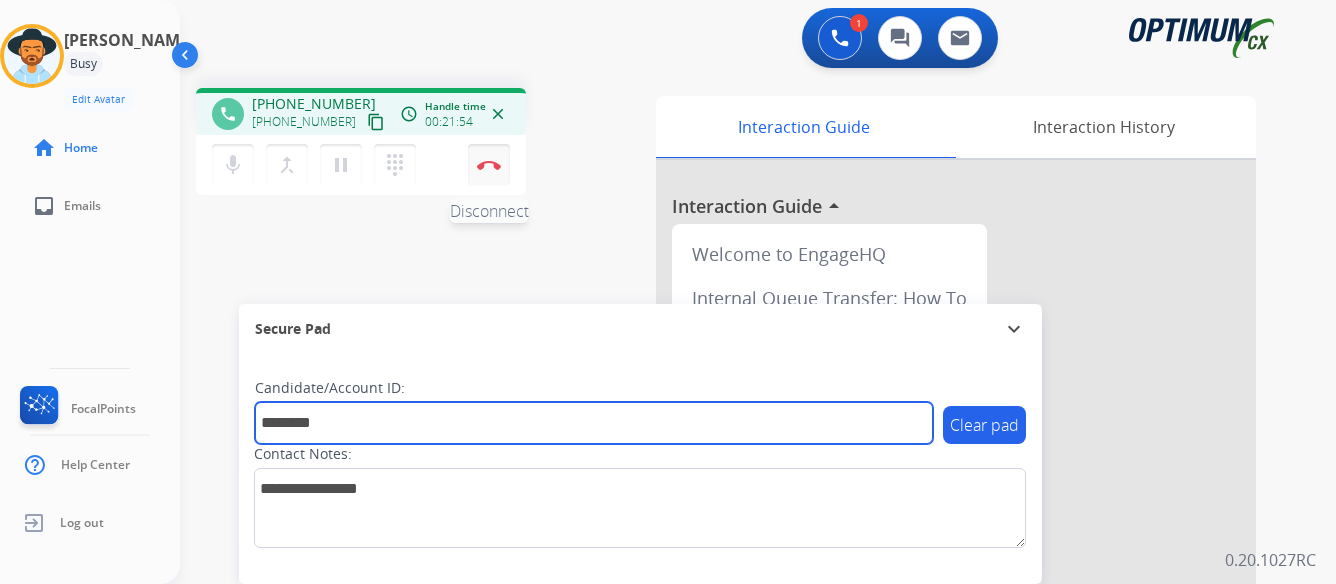 type on "*******" 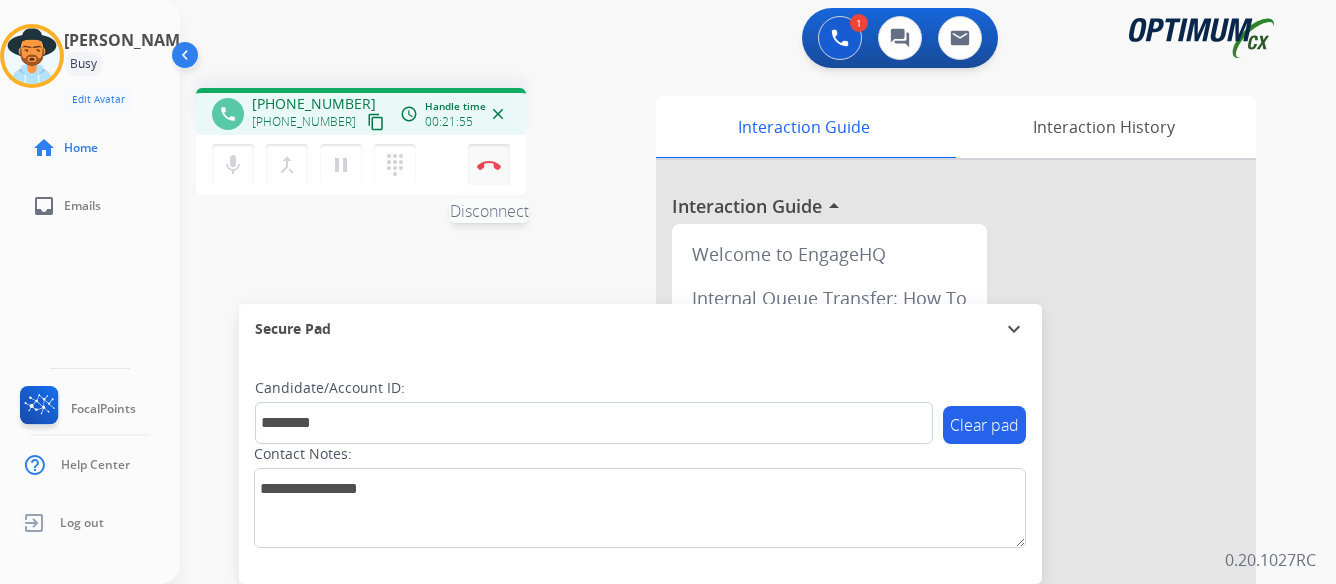 click at bounding box center (489, 165) 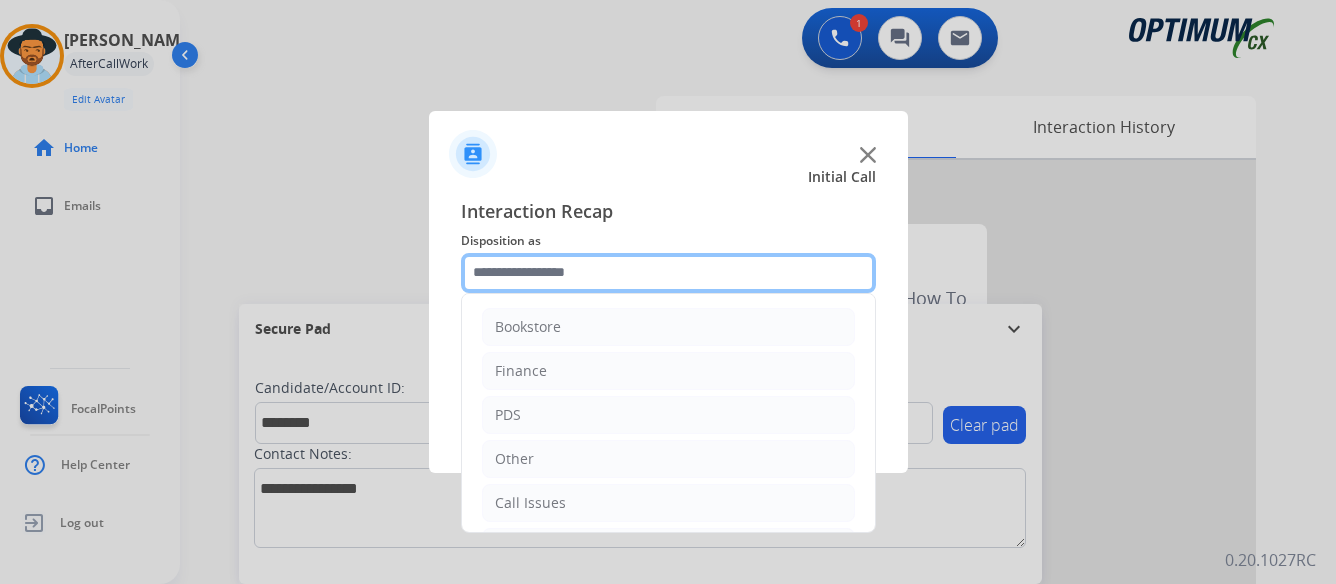 click 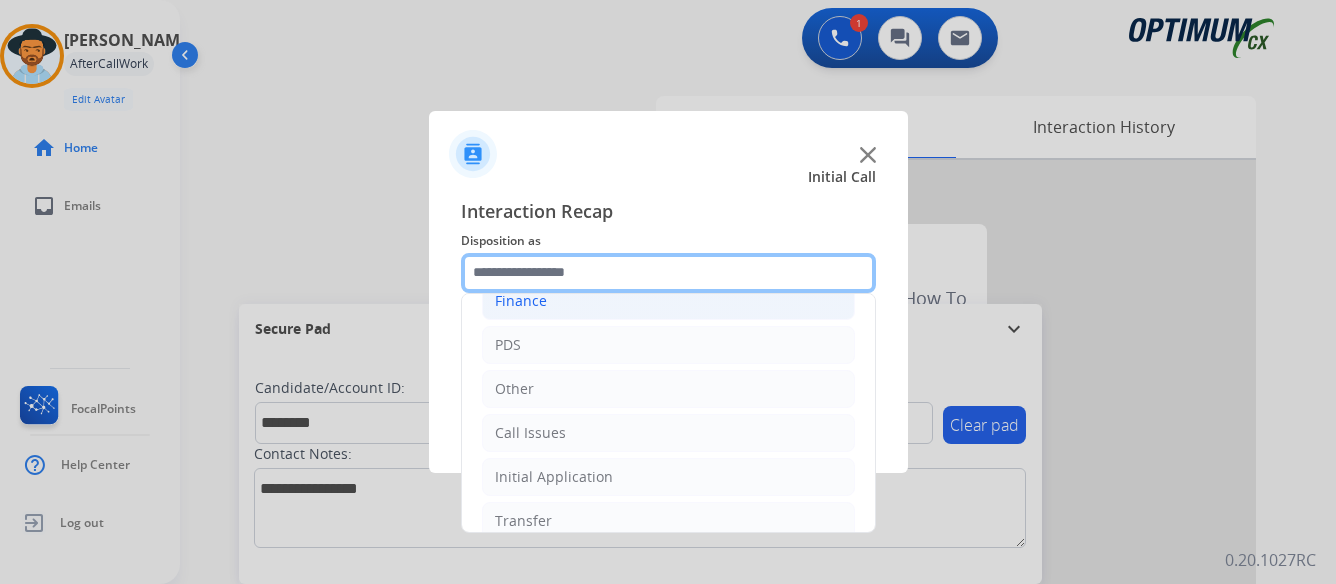 scroll, scrollTop: 100, scrollLeft: 0, axis: vertical 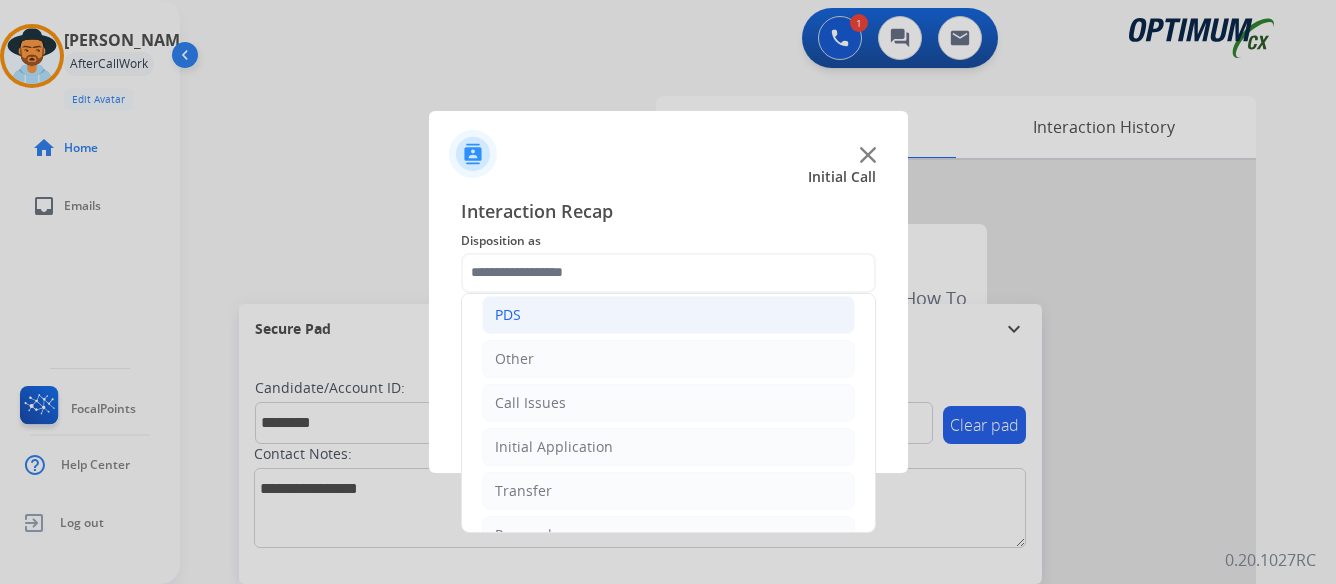 click on "PDS" 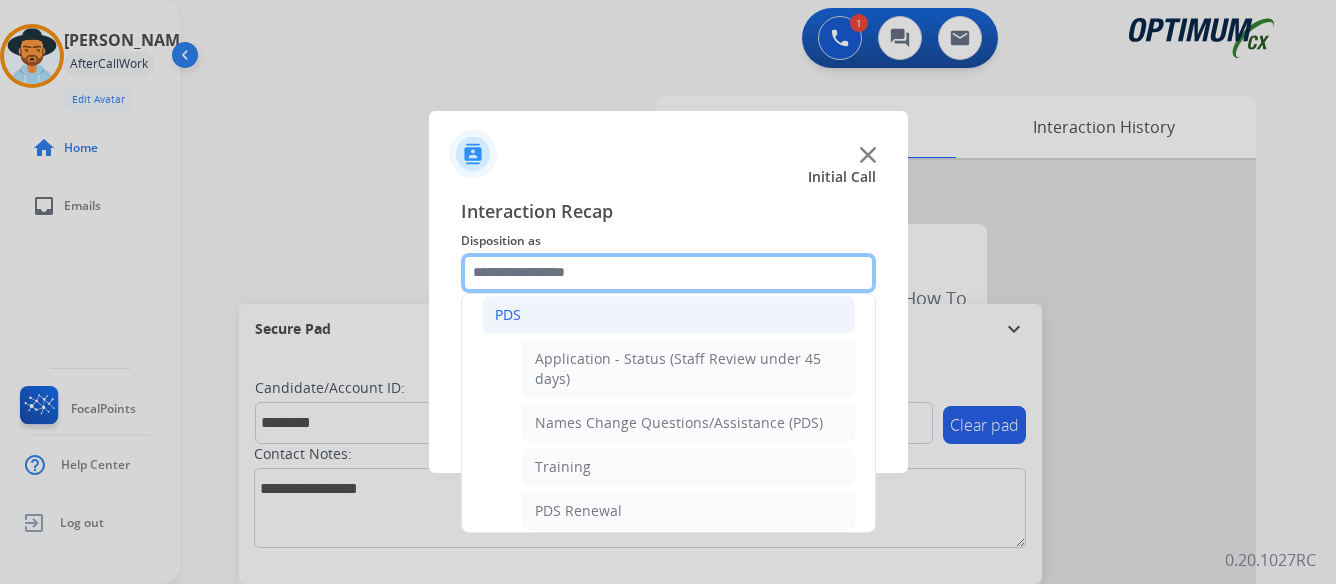 scroll, scrollTop: 0, scrollLeft: 0, axis: both 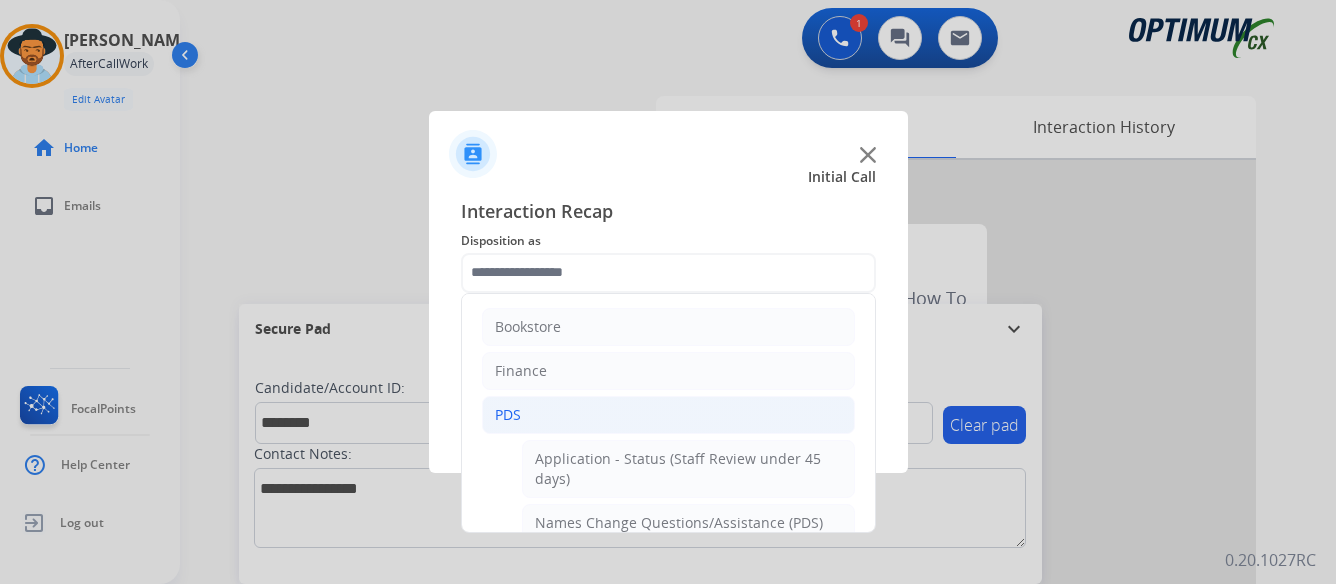 click on "PDS" 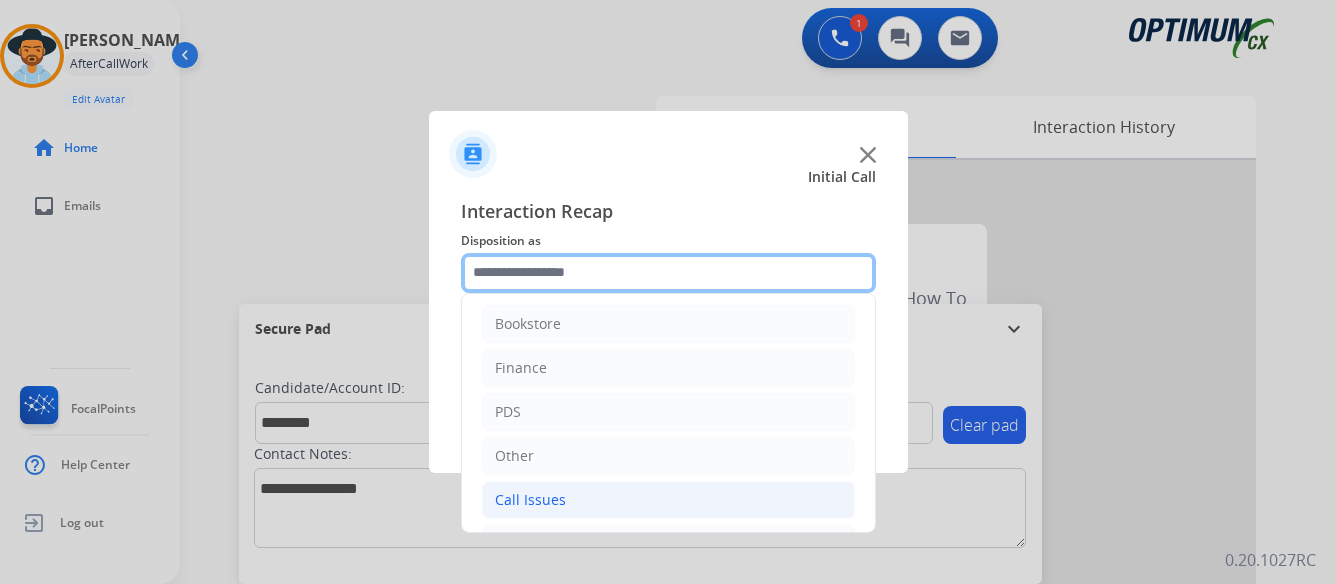 scroll, scrollTop: 0, scrollLeft: 0, axis: both 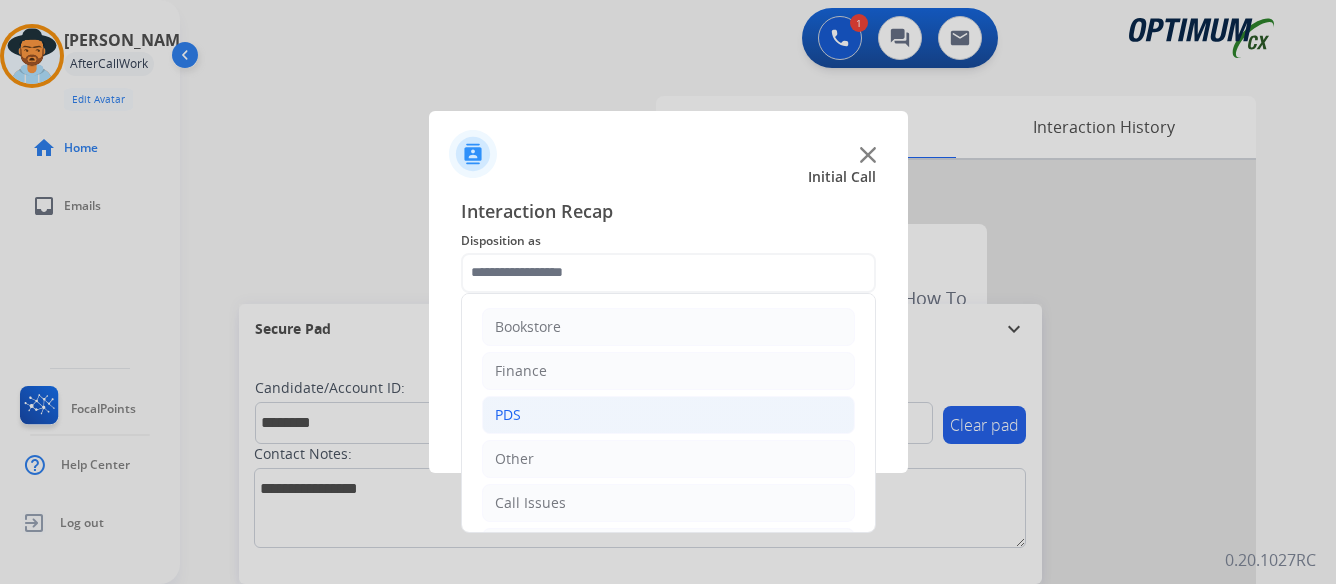 click on "PDS" 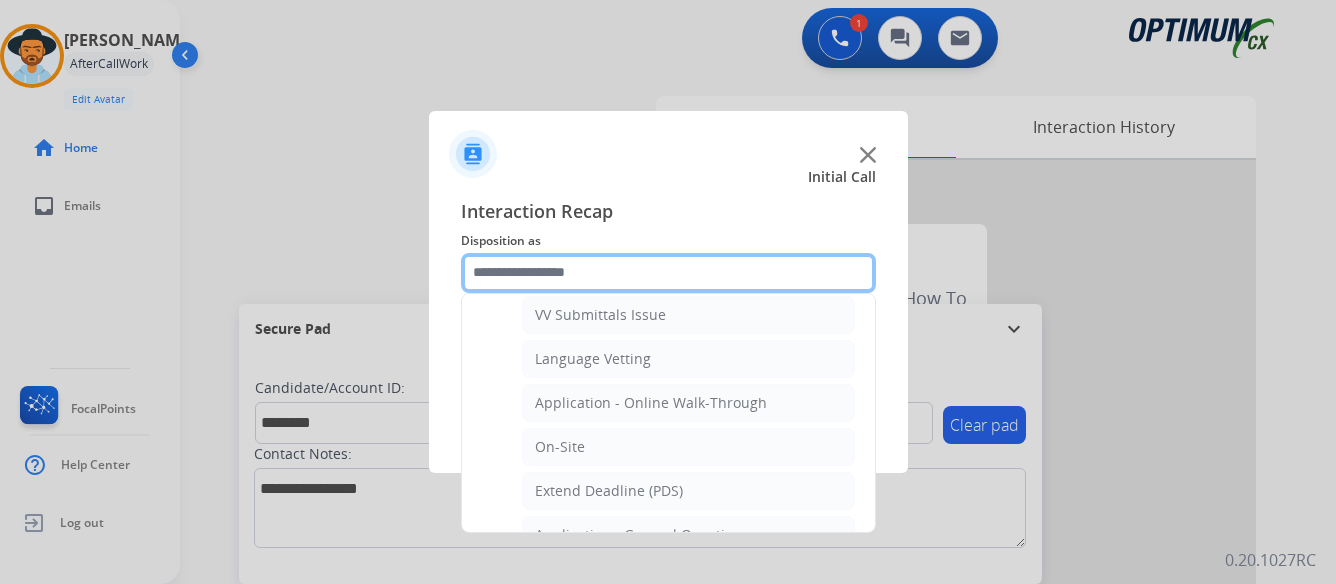 scroll, scrollTop: 500, scrollLeft: 0, axis: vertical 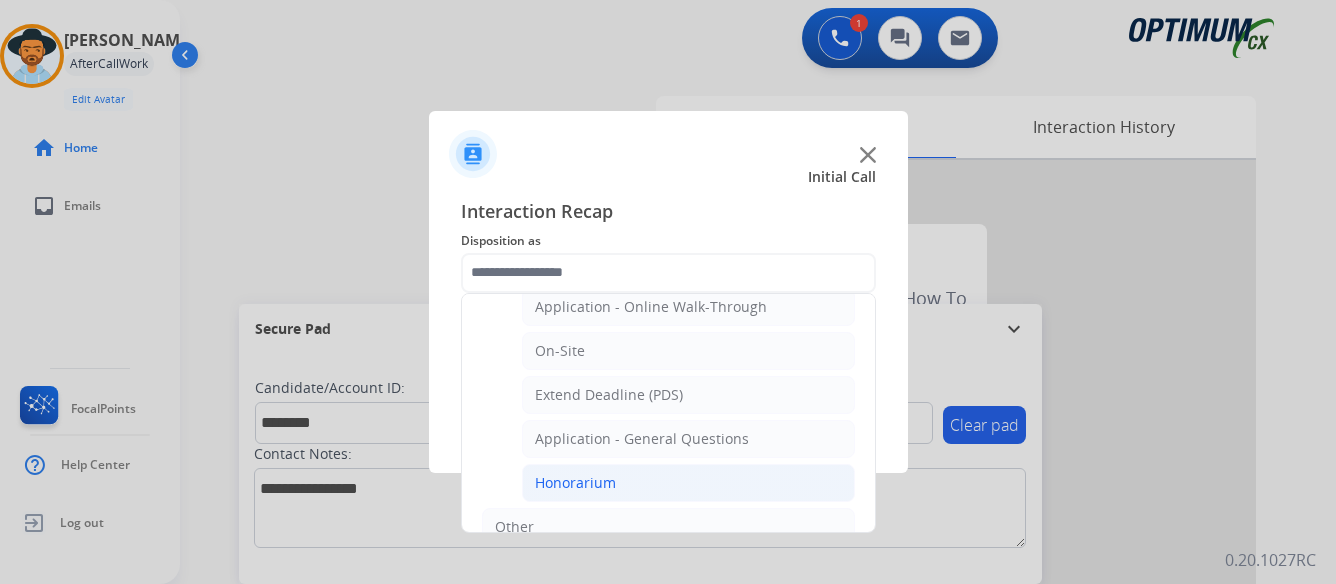 click on "Honorarium" 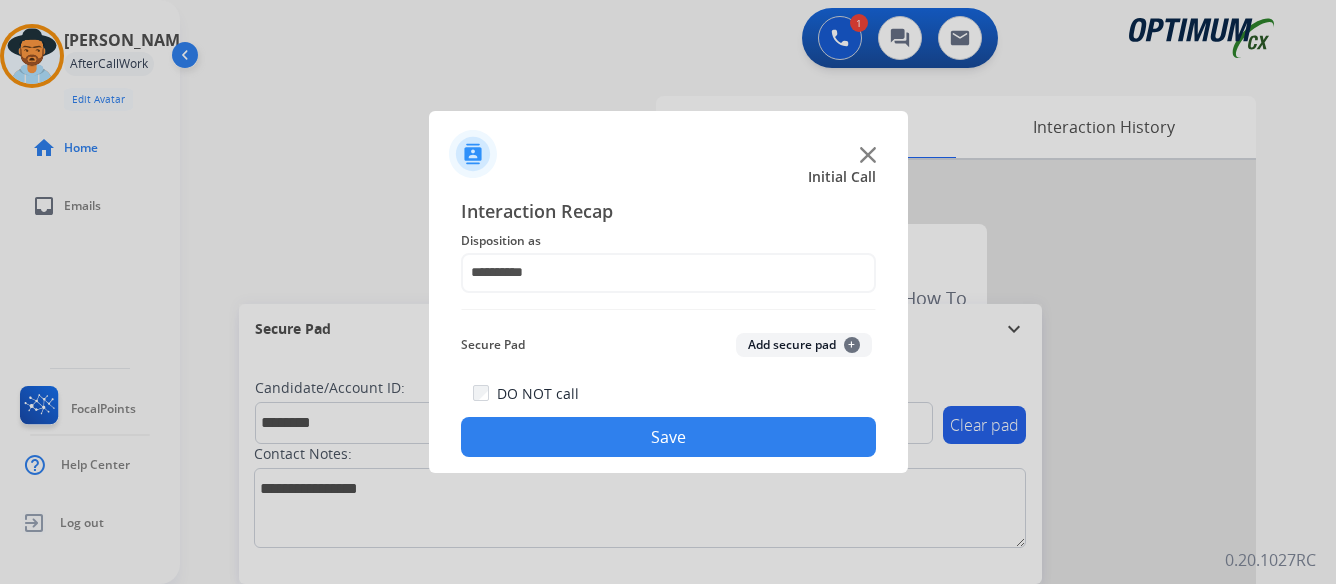 click on "Save" 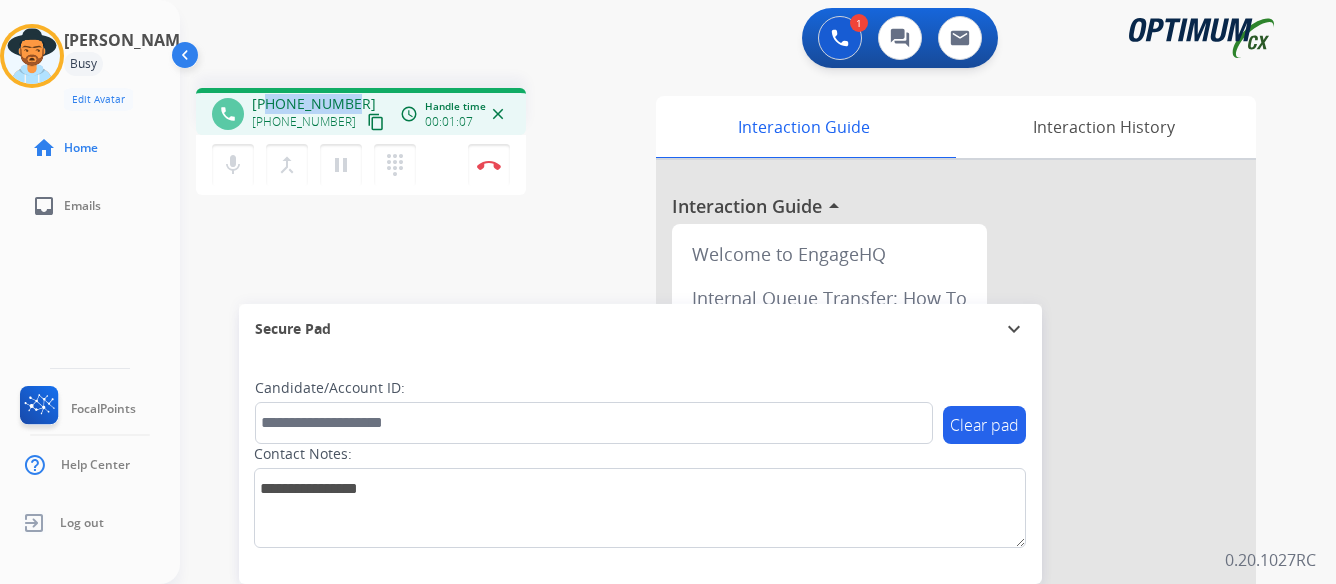drag, startPoint x: 270, startPoint y: 104, endPoint x: 357, endPoint y: 89, distance: 88.28363 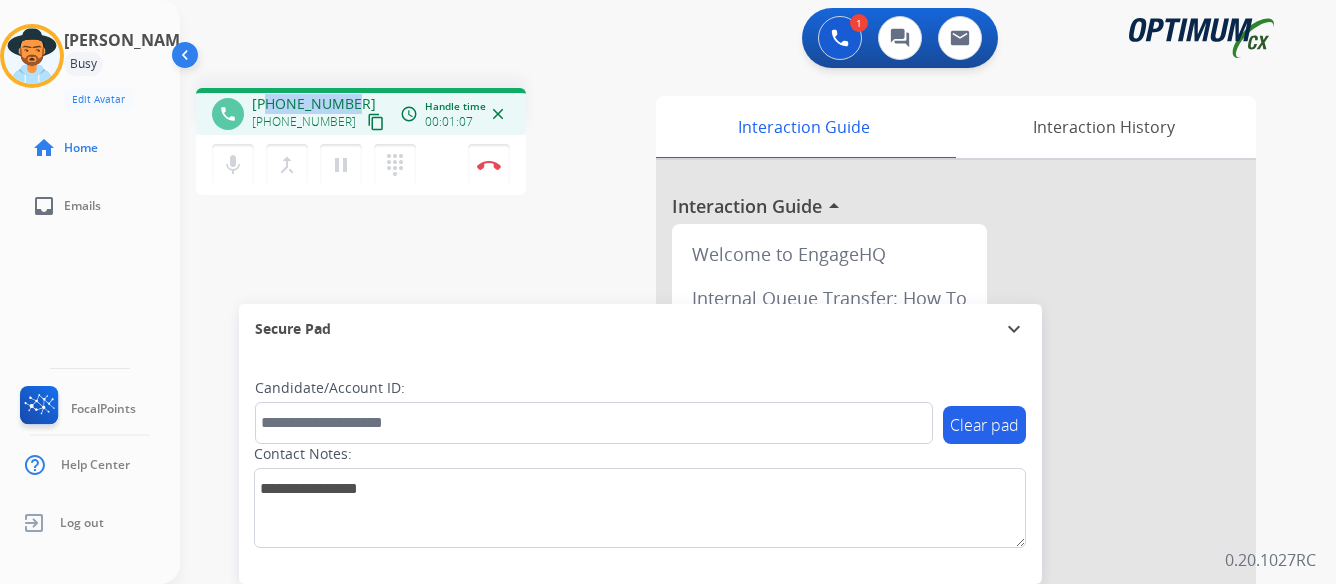 click on "phone [PHONE_NUMBER] [PHONE_NUMBER] content_copy access_time Call metrics Queue   00:07 Hold   00:00 Talk   01:02 Total   01:08 Handle time 00:01:07 close" at bounding box center [361, 111] 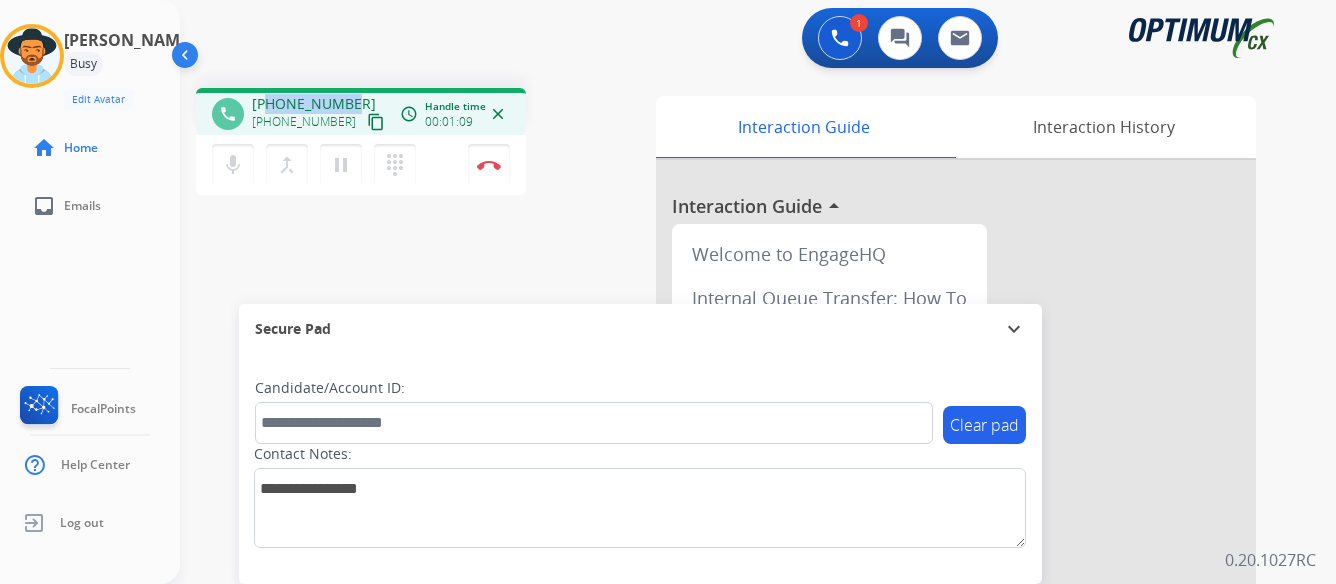 copy on "2394064988" 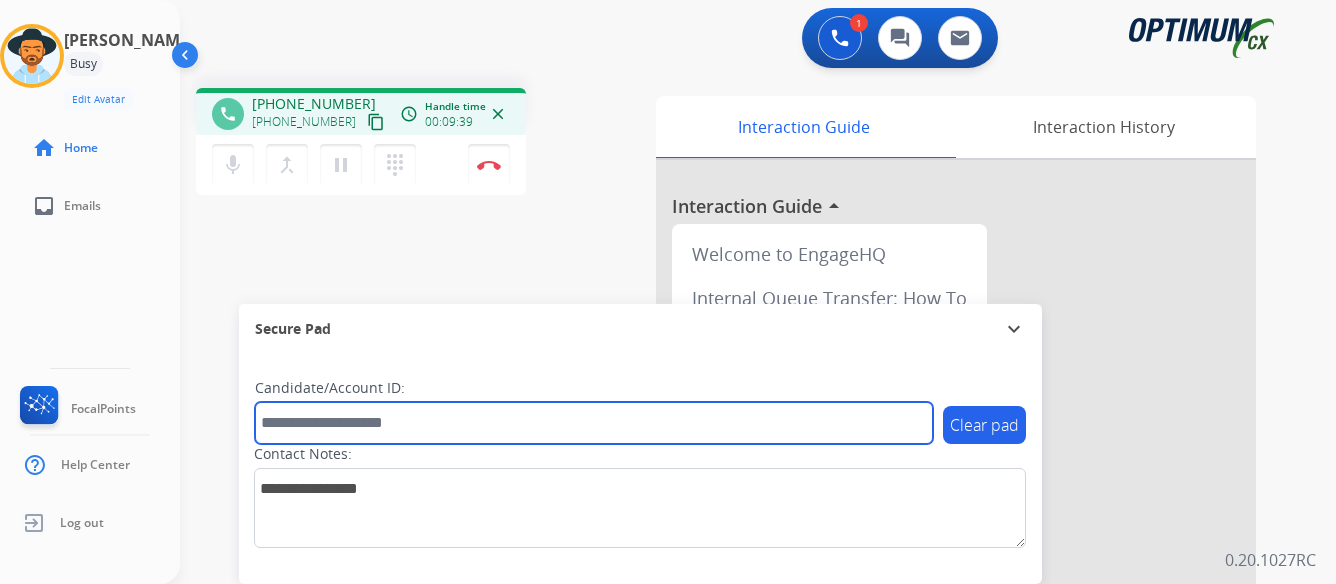 paste on "*******" 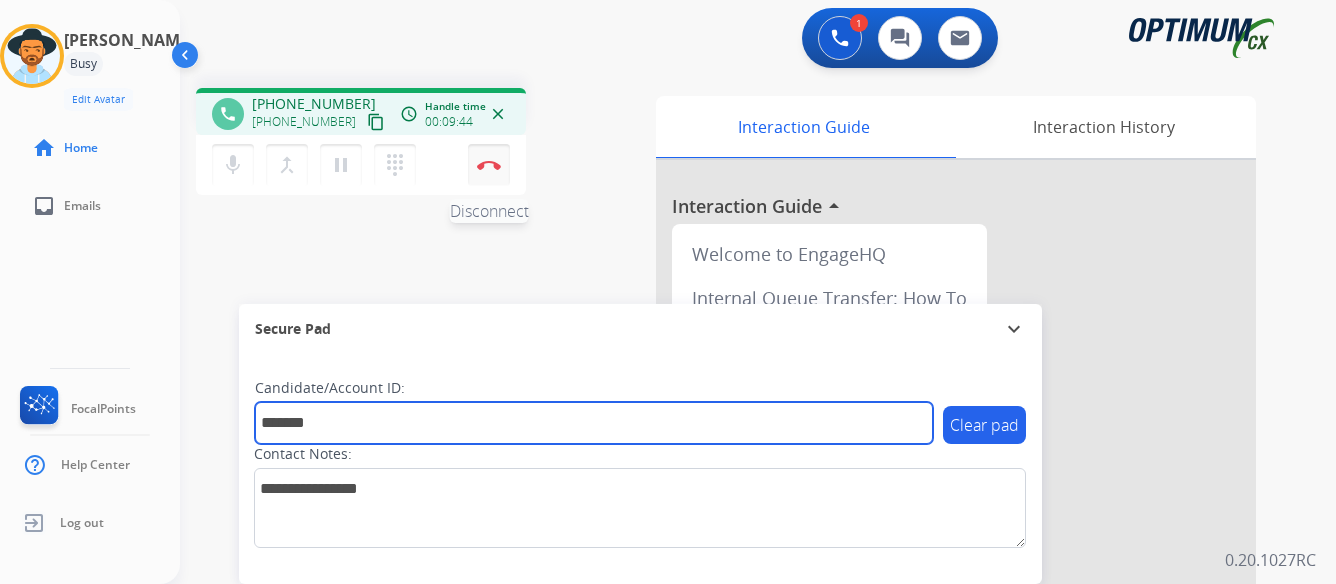 type on "*******" 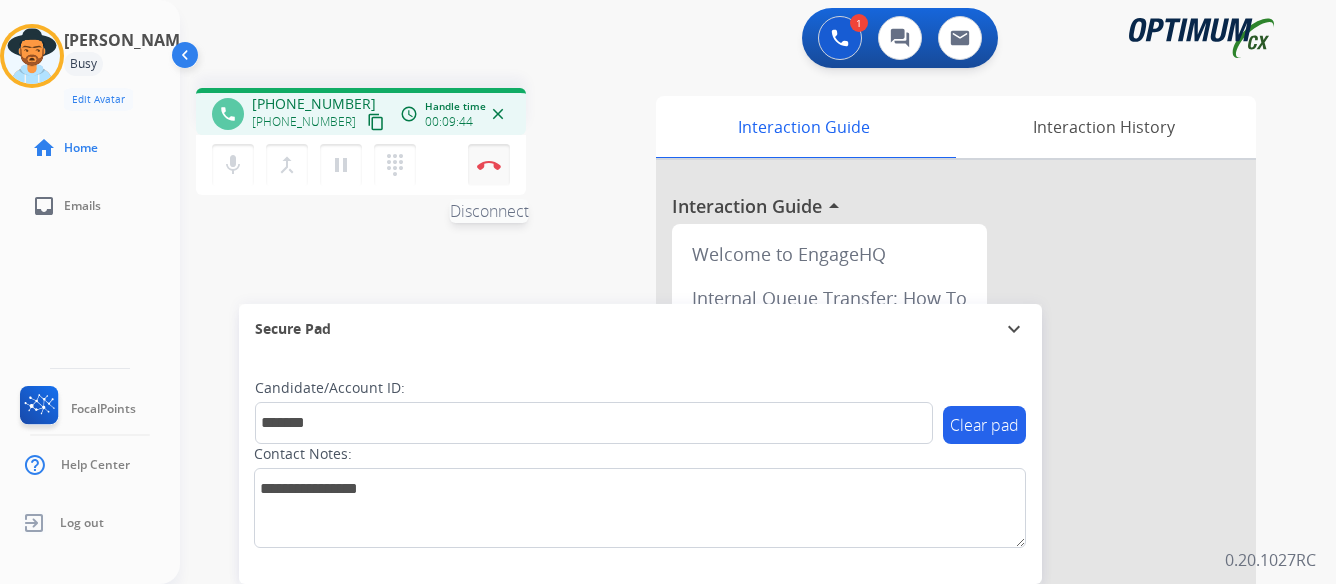 click at bounding box center (489, 165) 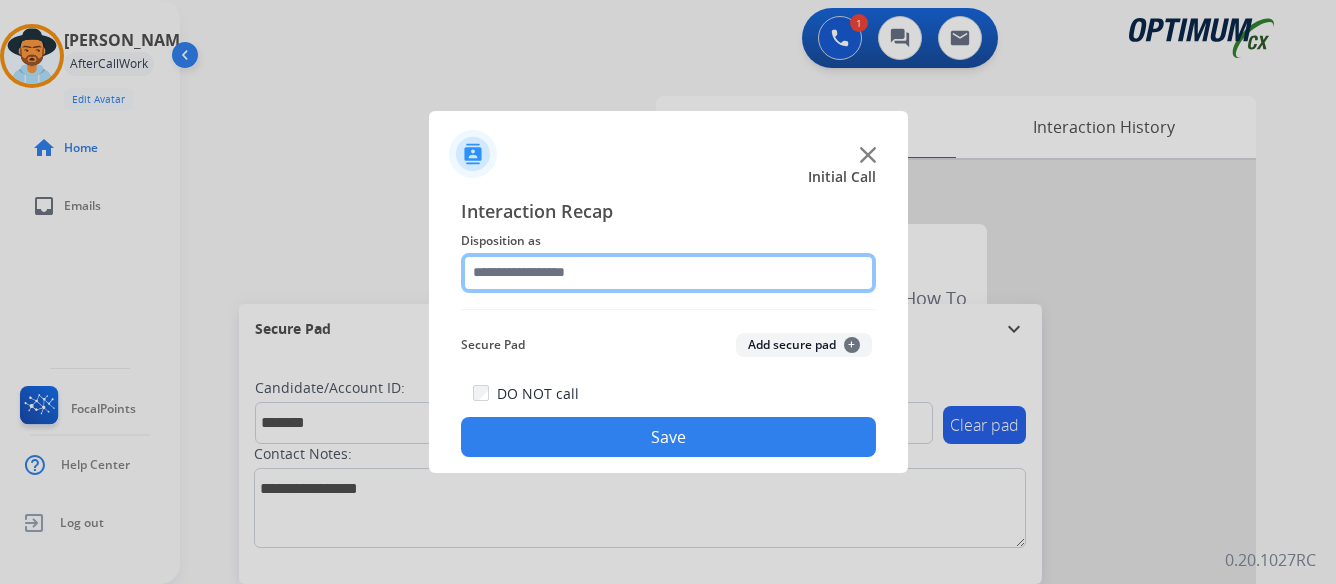 click 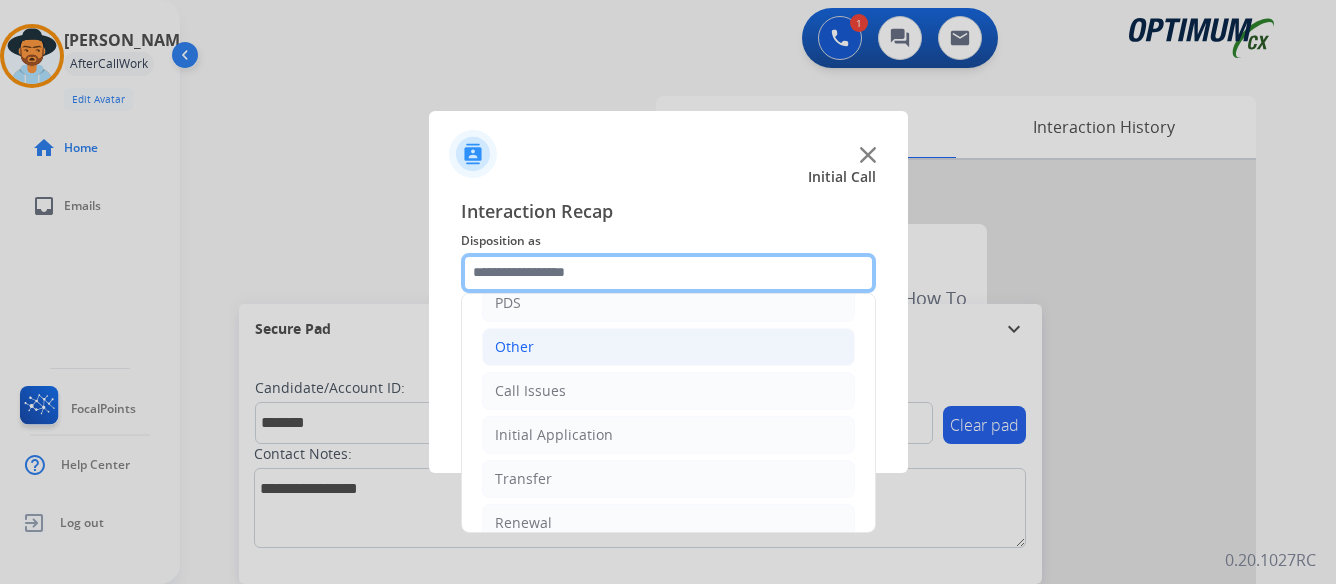 scroll, scrollTop: 136, scrollLeft: 0, axis: vertical 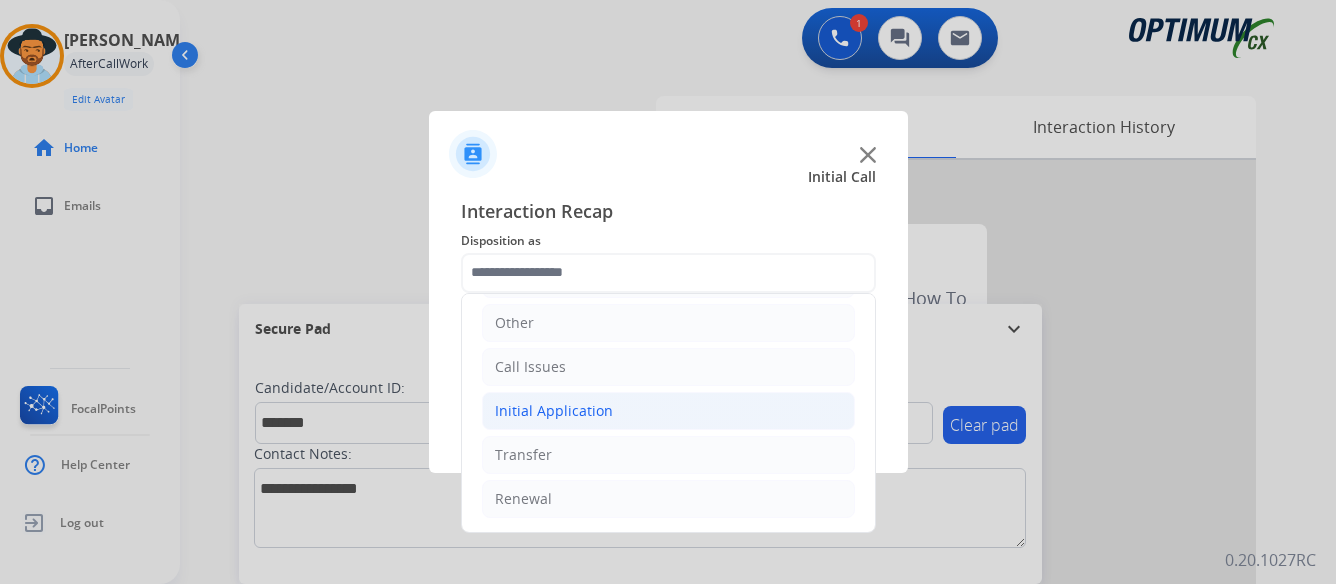 click on "Initial Application" 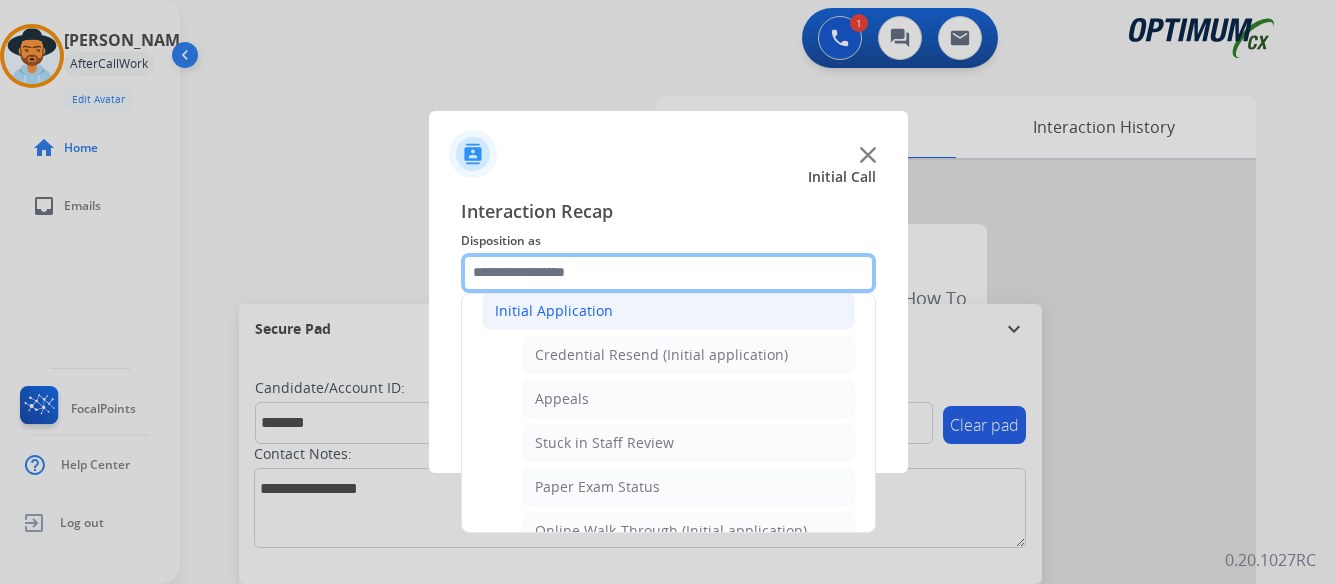 scroll, scrollTop: 336, scrollLeft: 0, axis: vertical 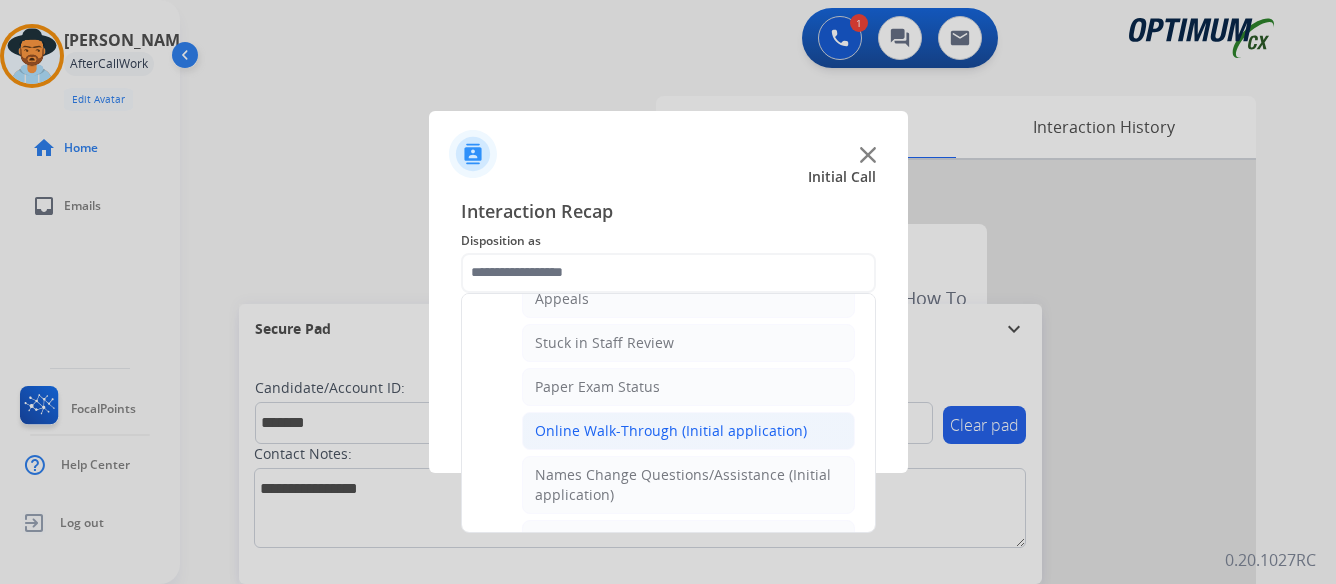click on "Online Walk-Through (Initial application)" 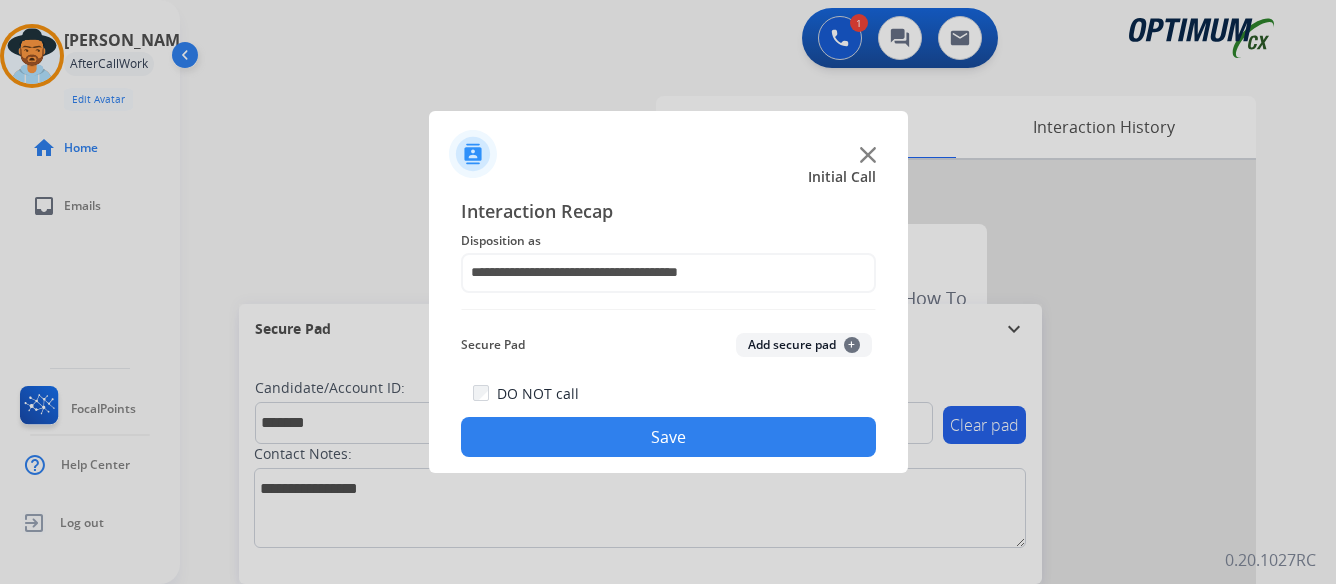 click on "Save" 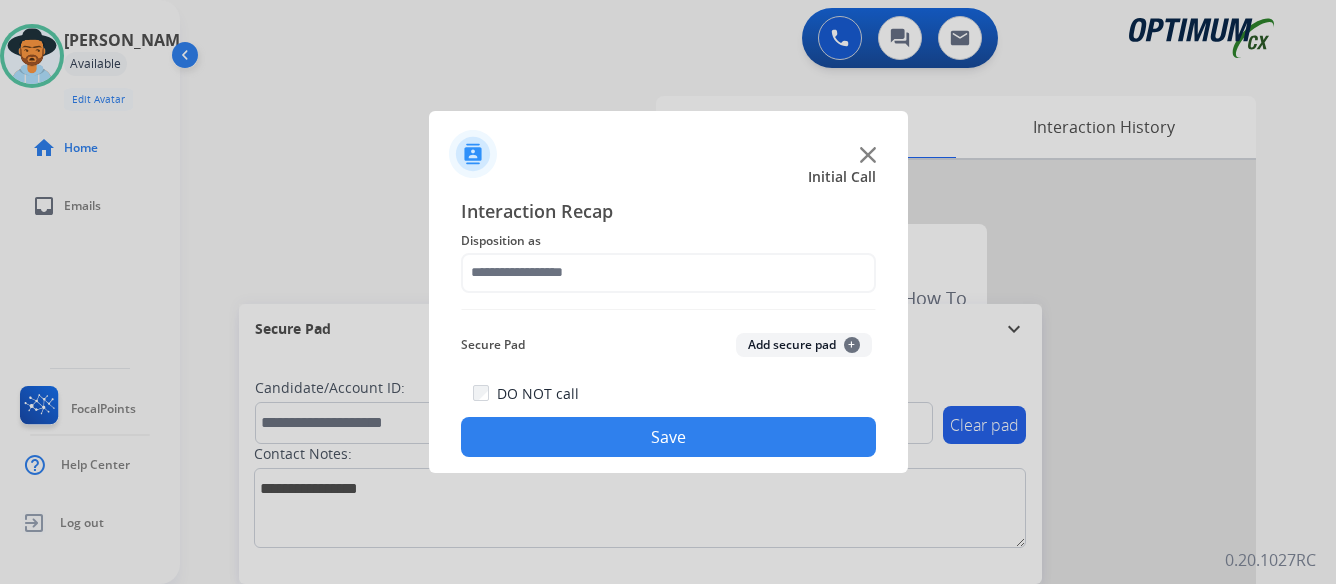 click 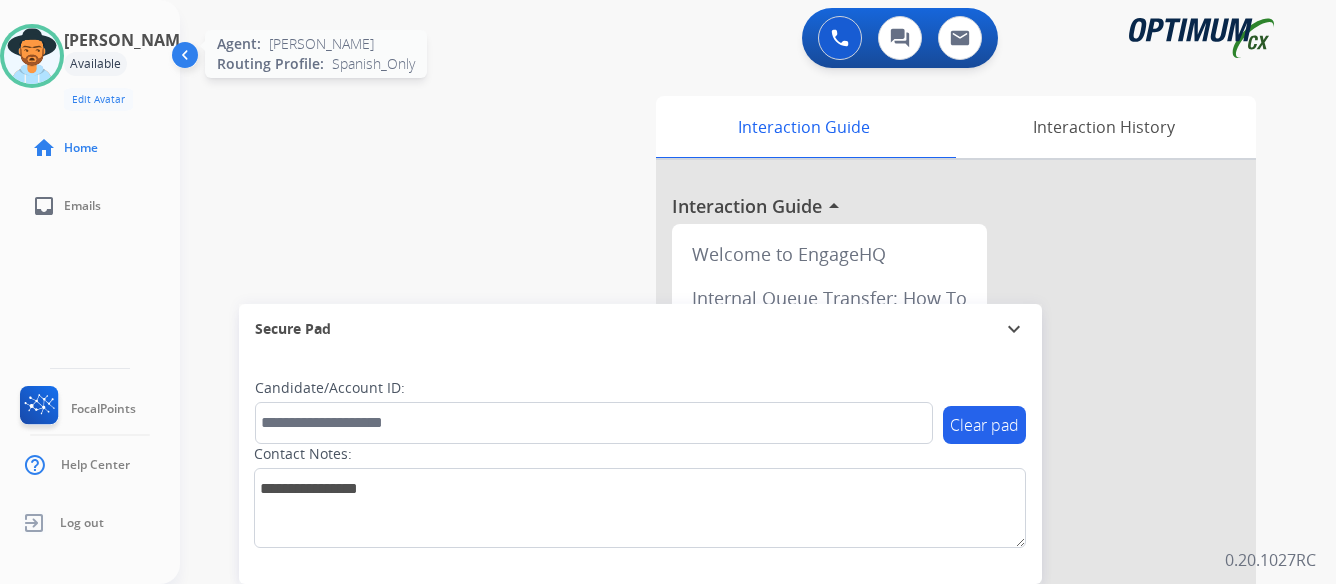 click at bounding box center (32, 56) 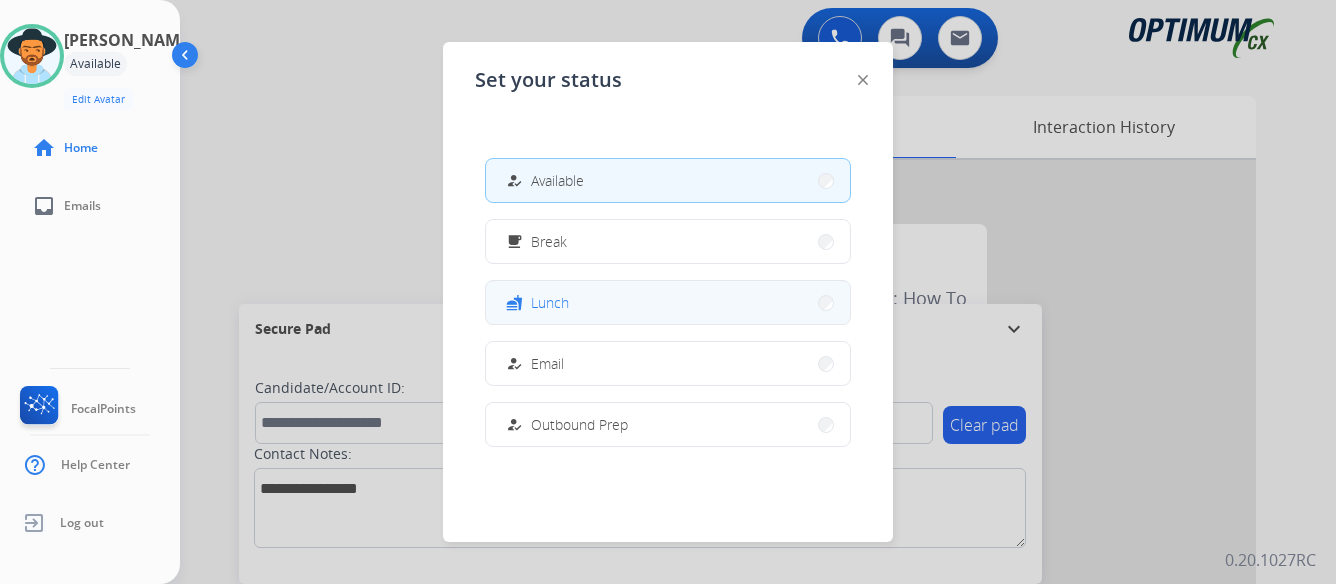 scroll, scrollTop: 499, scrollLeft: 0, axis: vertical 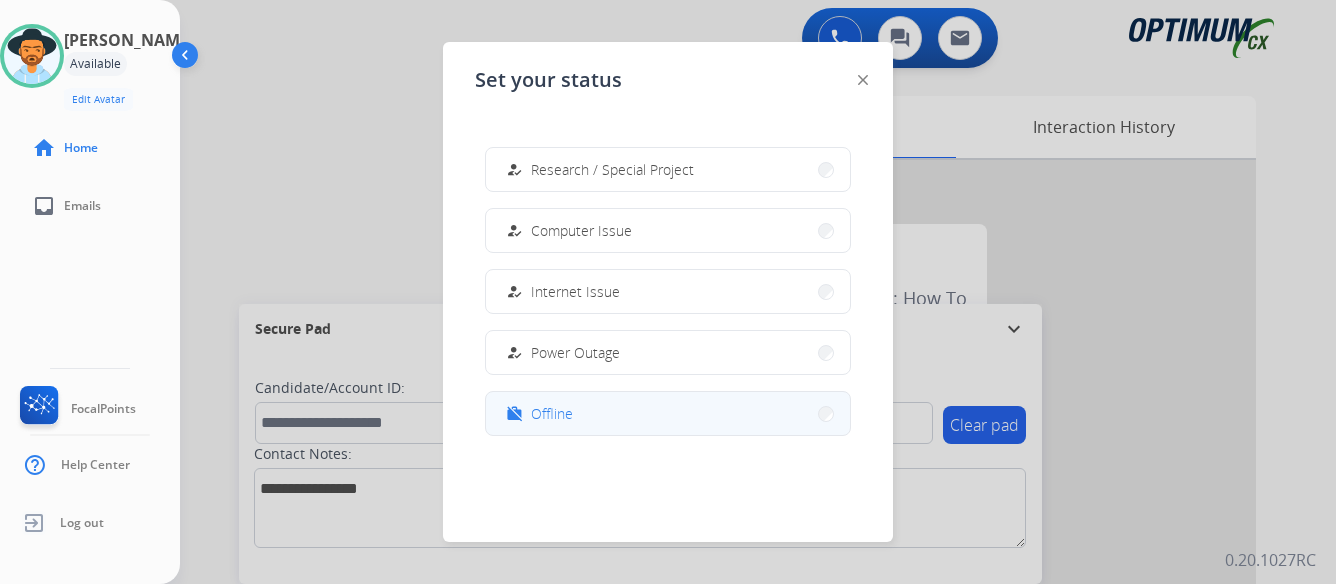 click on "work_off Offline" at bounding box center [668, 413] 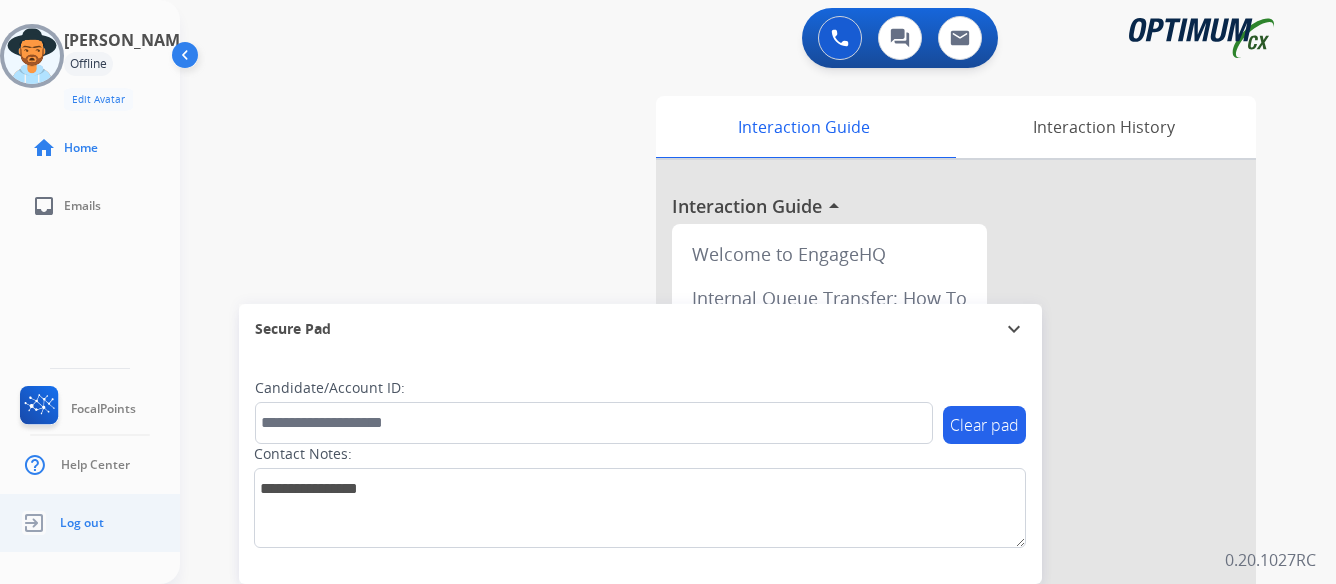 click on "Log out" 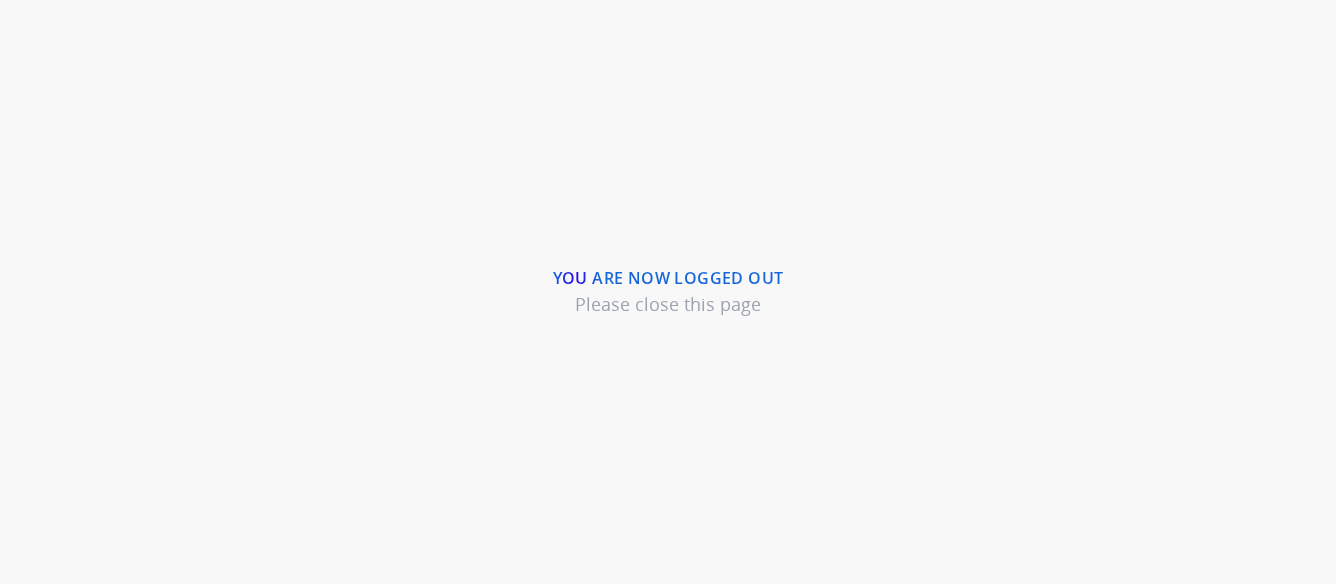 scroll, scrollTop: 0, scrollLeft: 0, axis: both 